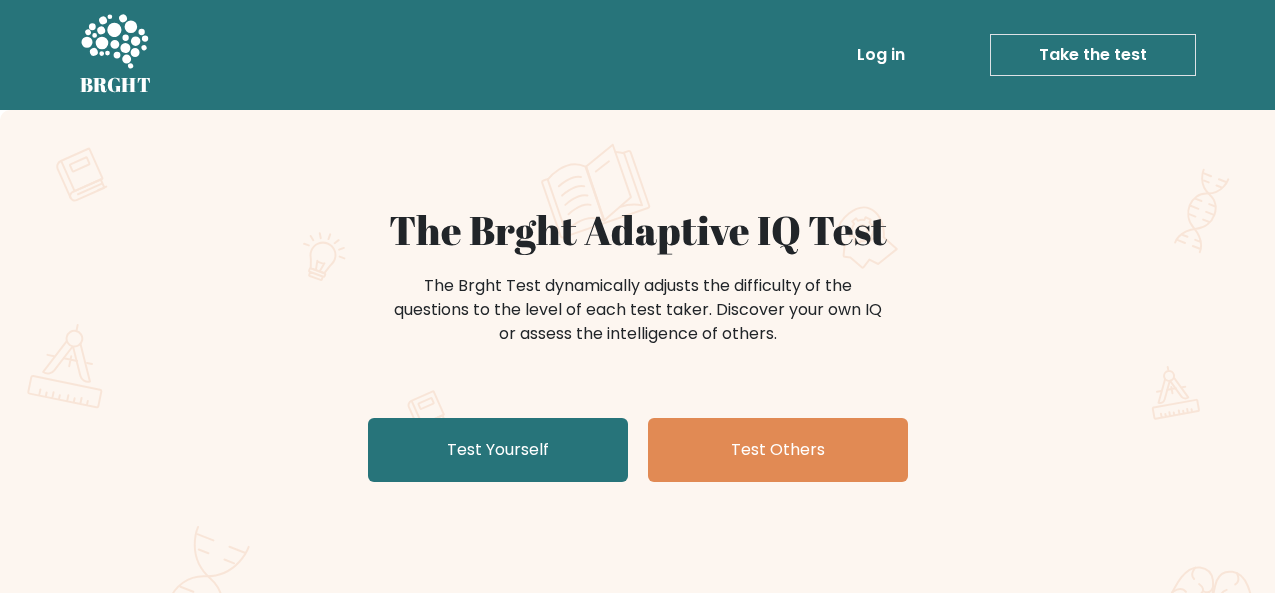 scroll, scrollTop: 0, scrollLeft: 0, axis: both 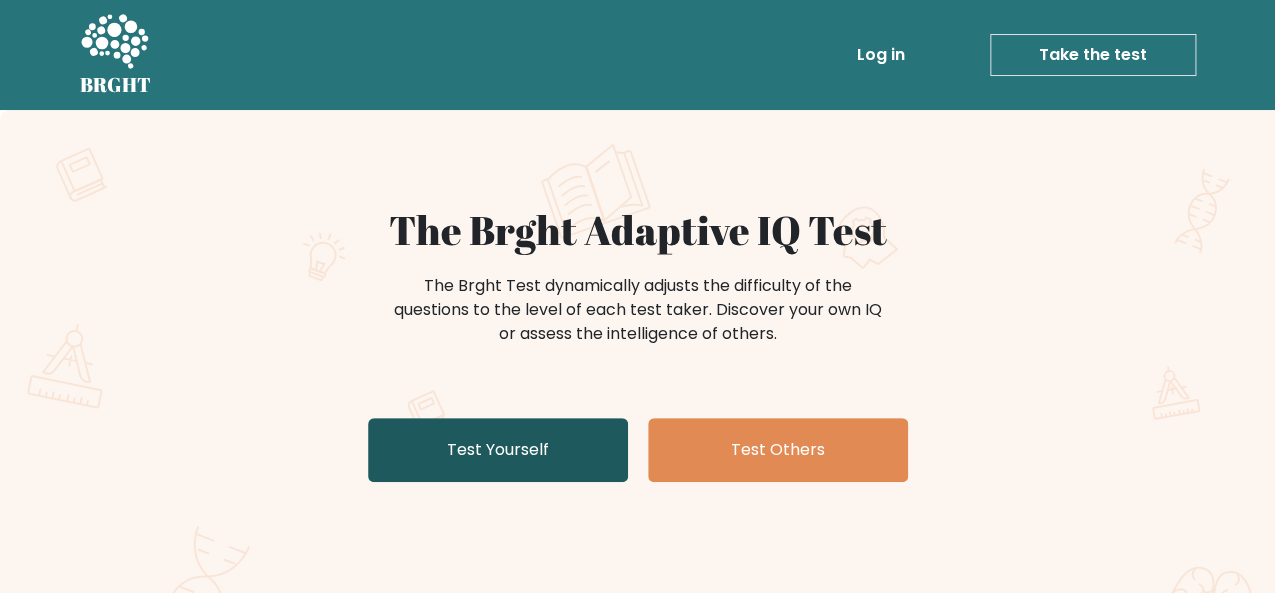 click on "Test Yourself" at bounding box center [498, 450] 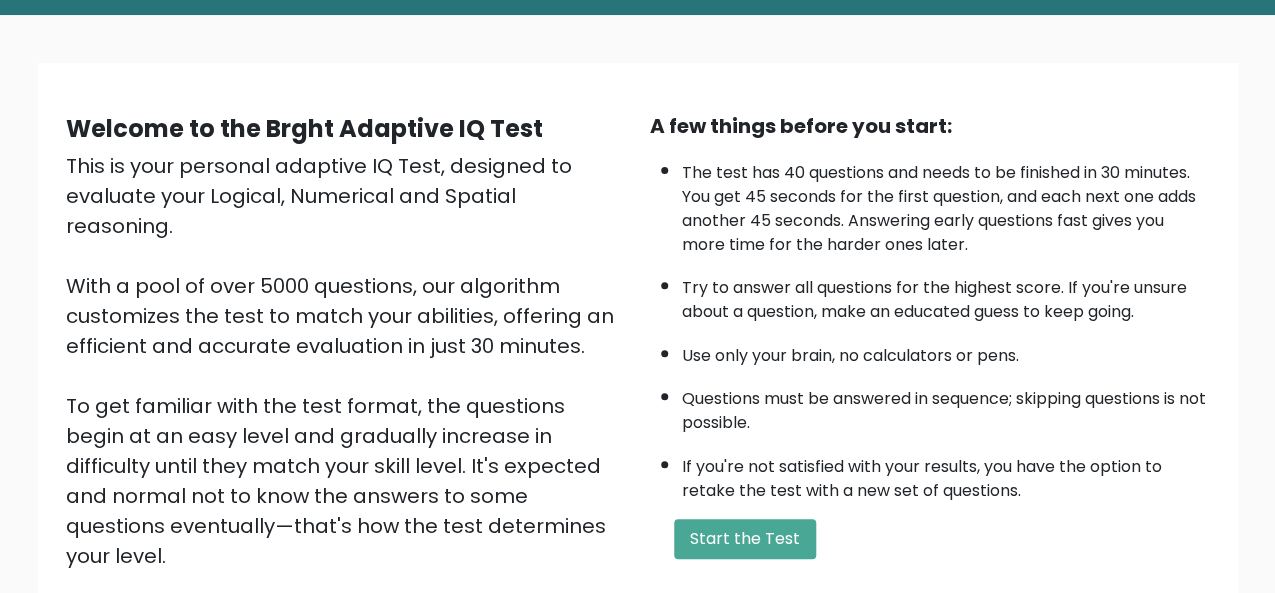 scroll, scrollTop: 322, scrollLeft: 0, axis: vertical 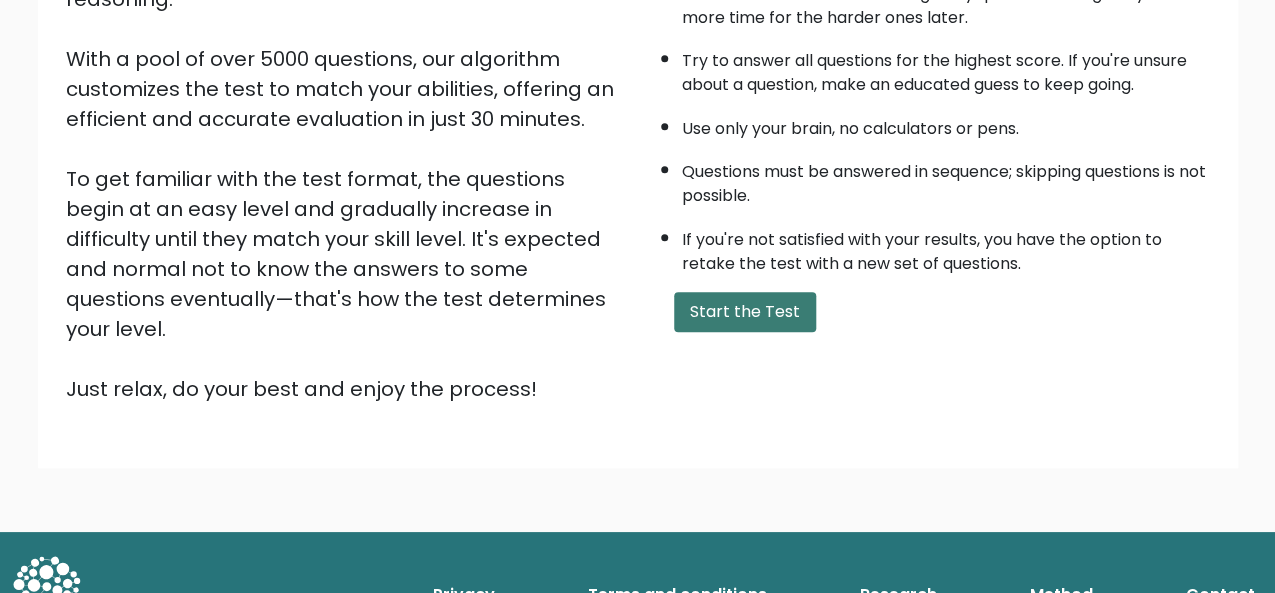 click on "Start the Test" at bounding box center (745, 312) 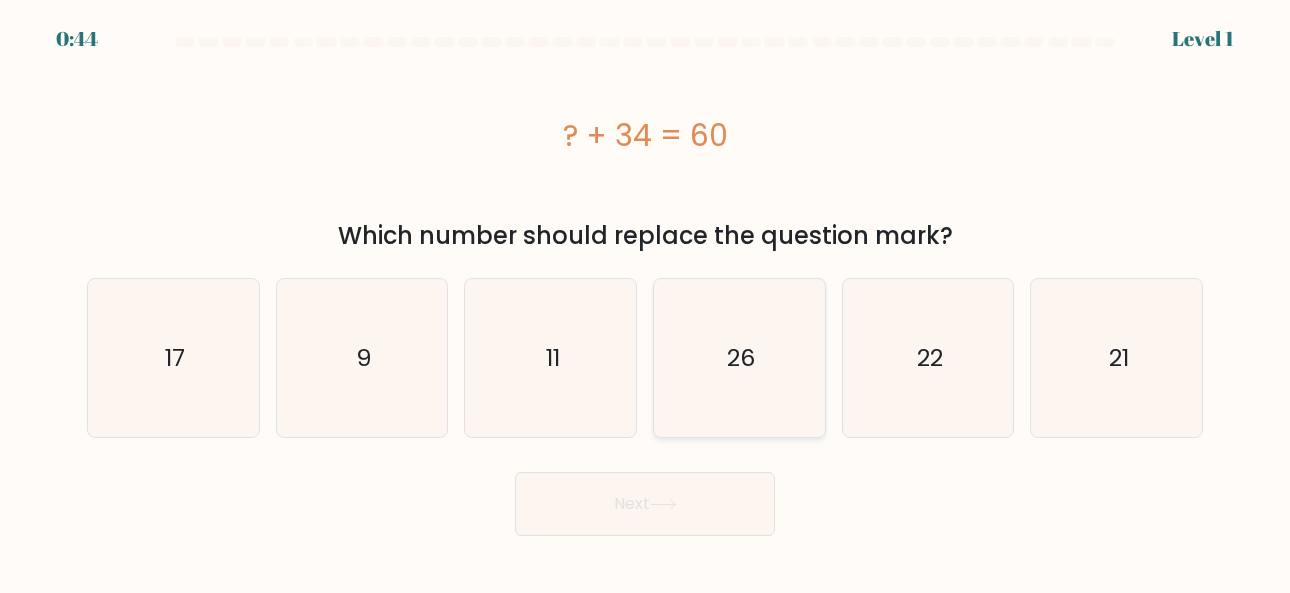 scroll, scrollTop: 0, scrollLeft: 0, axis: both 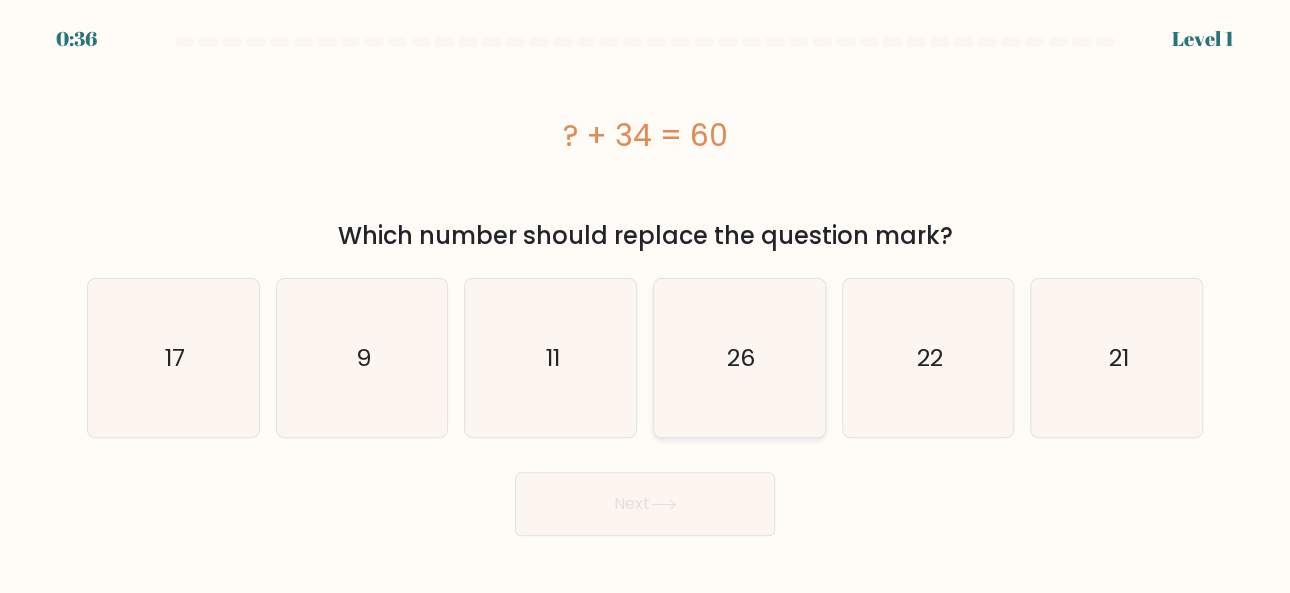 drag, startPoint x: 735, startPoint y: 356, endPoint x: 716, endPoint y: 356, distance: 19 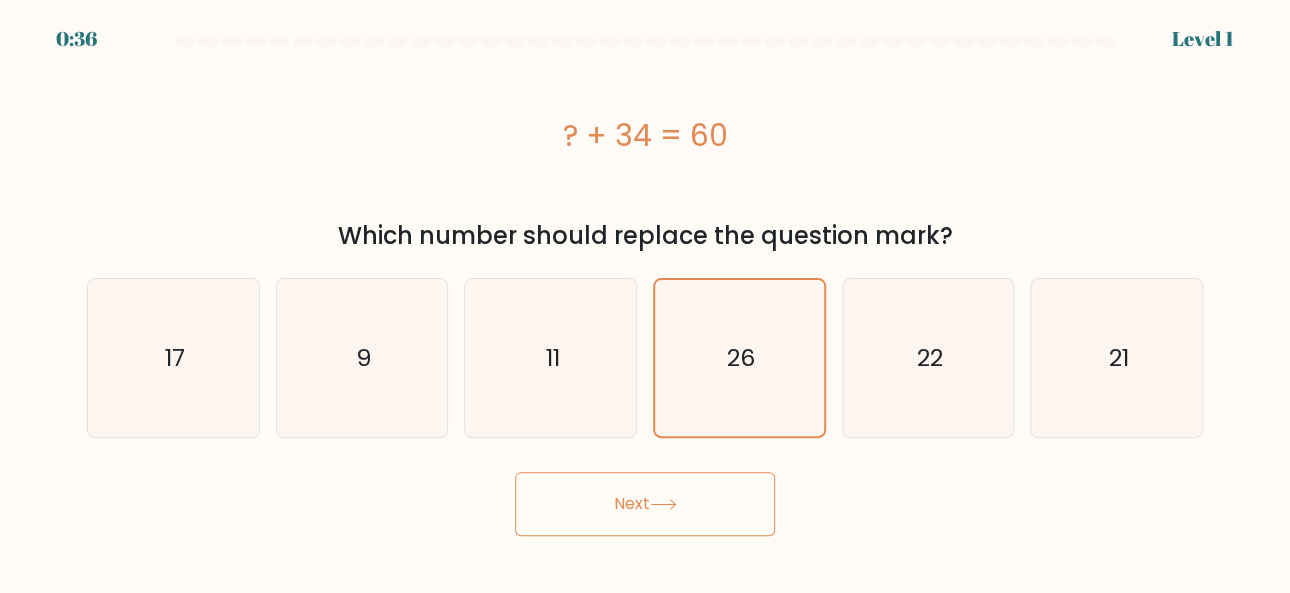 click on "Next" at bounding box center (645, 504) 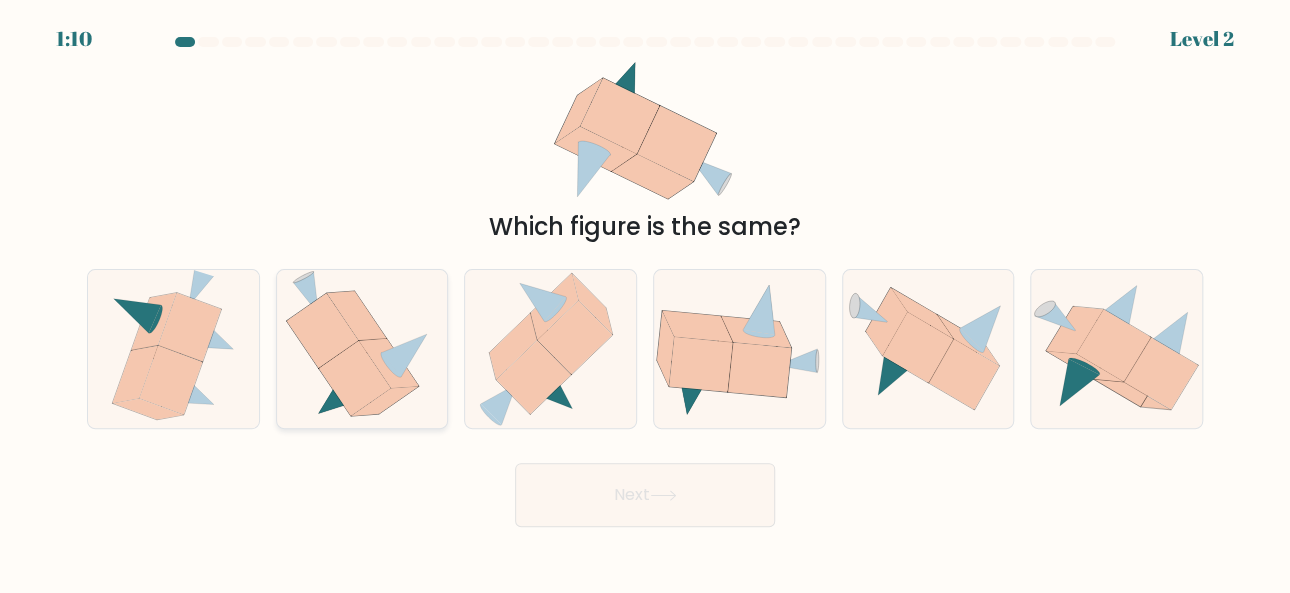 click 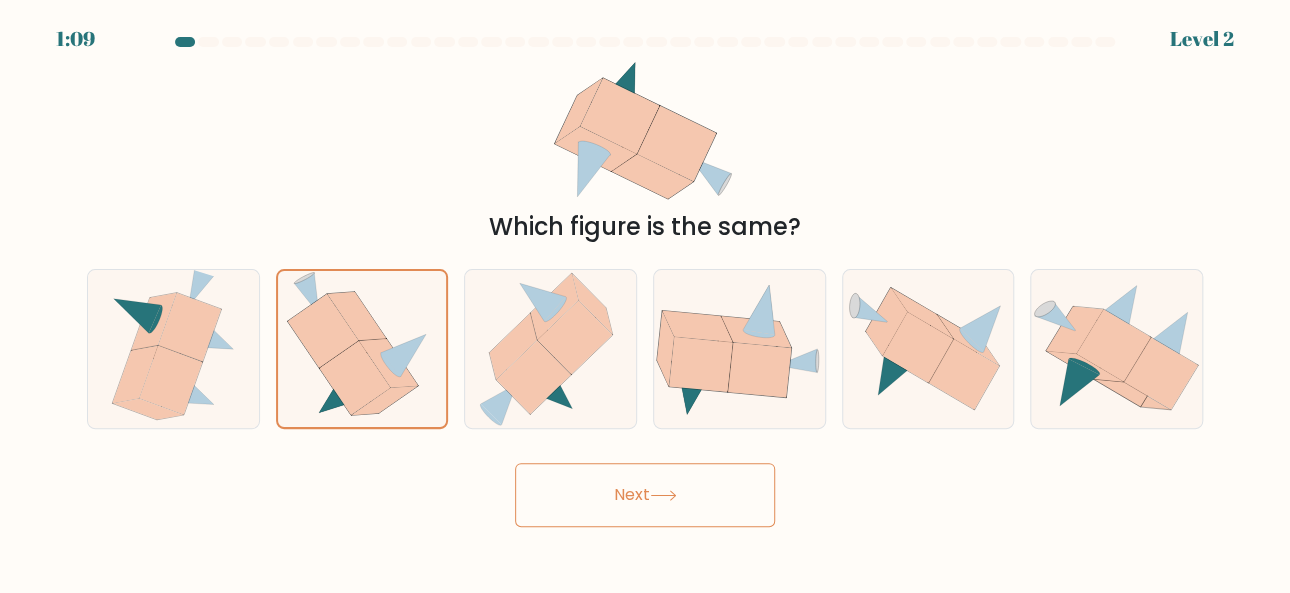 click on "Next" at bounding box center [645, 495] 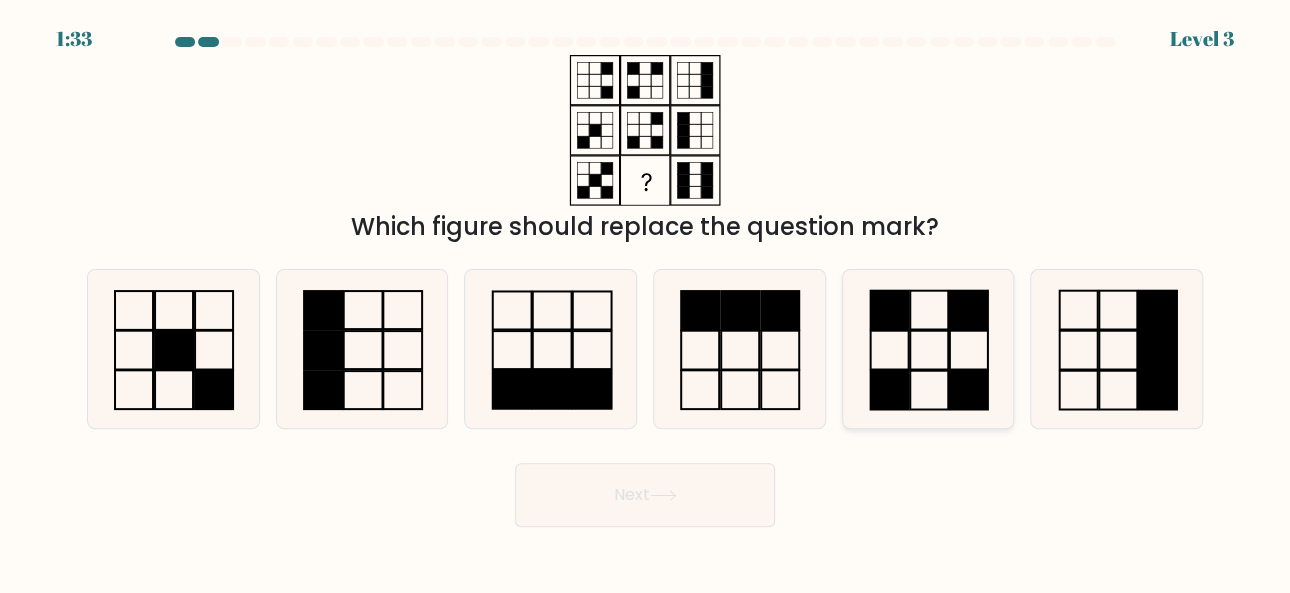 click 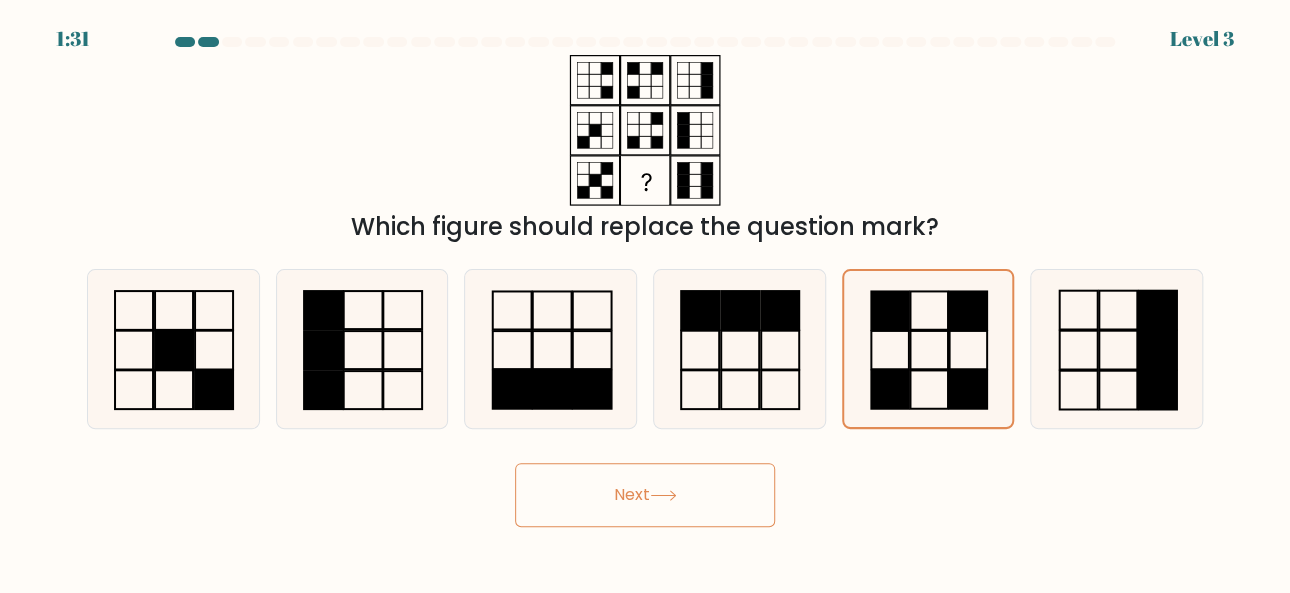 click on "Next" at bounding box center [645, 495] 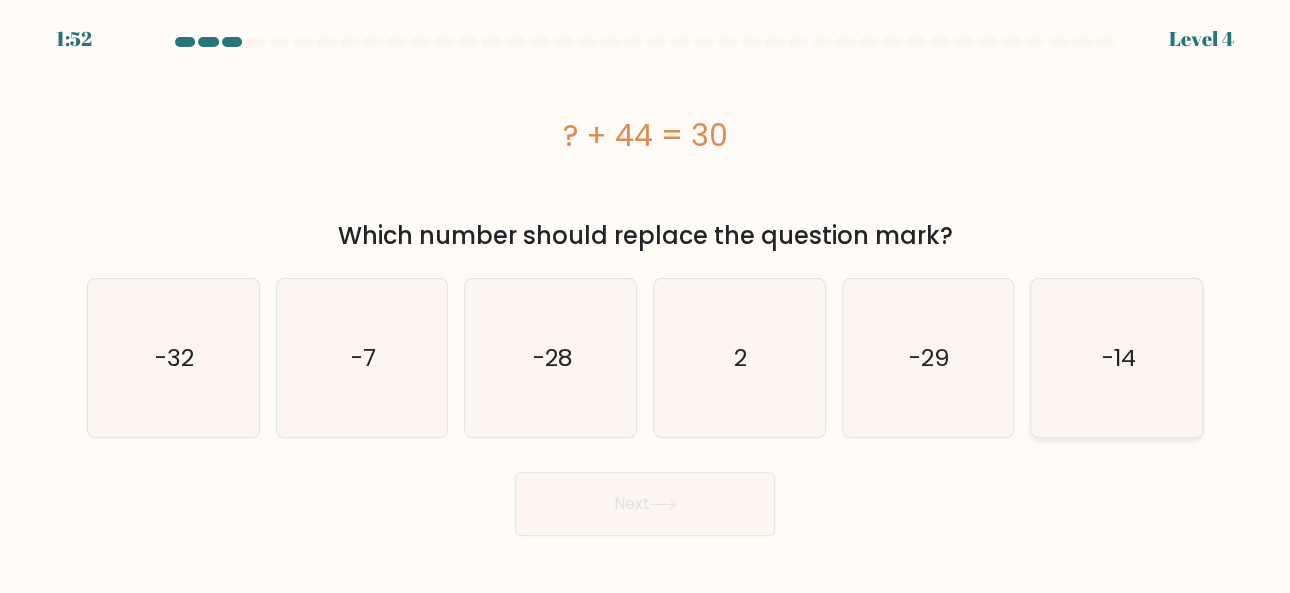click on "-14" 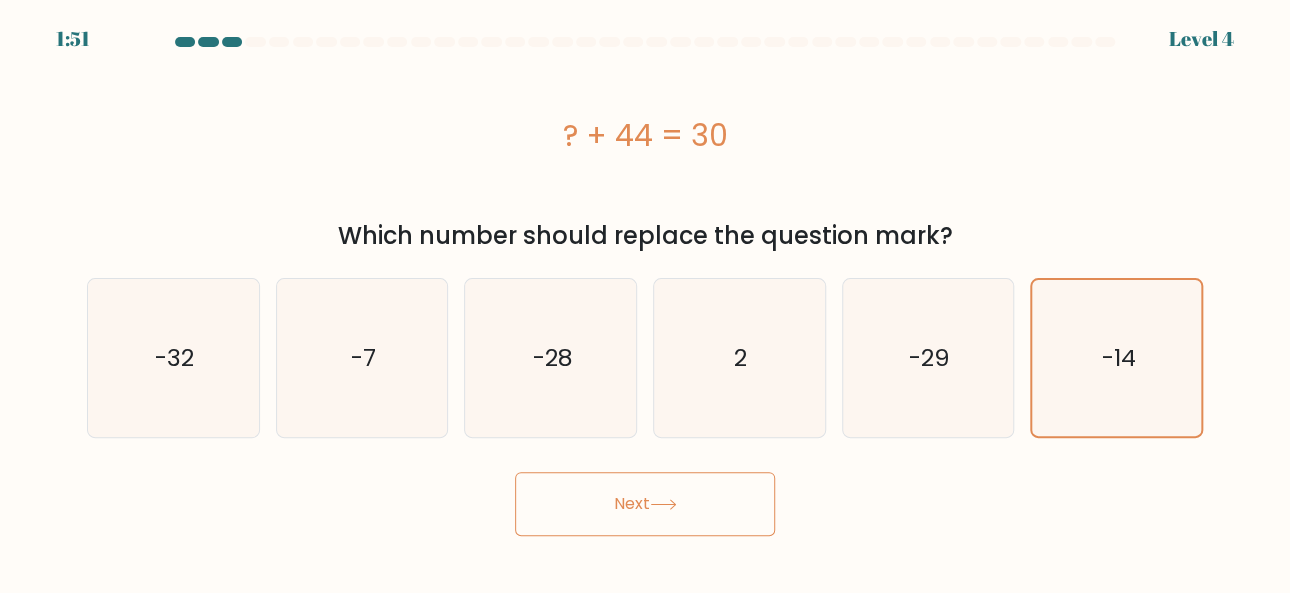 click on "Next" at bounding box center [645, 504] 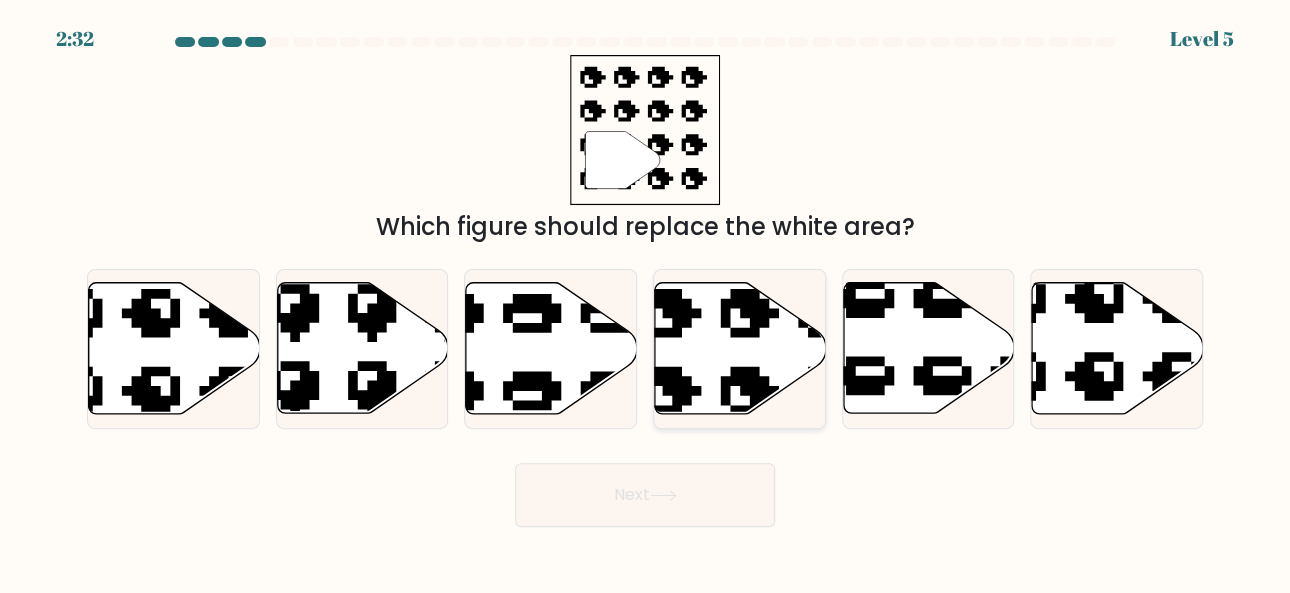 click 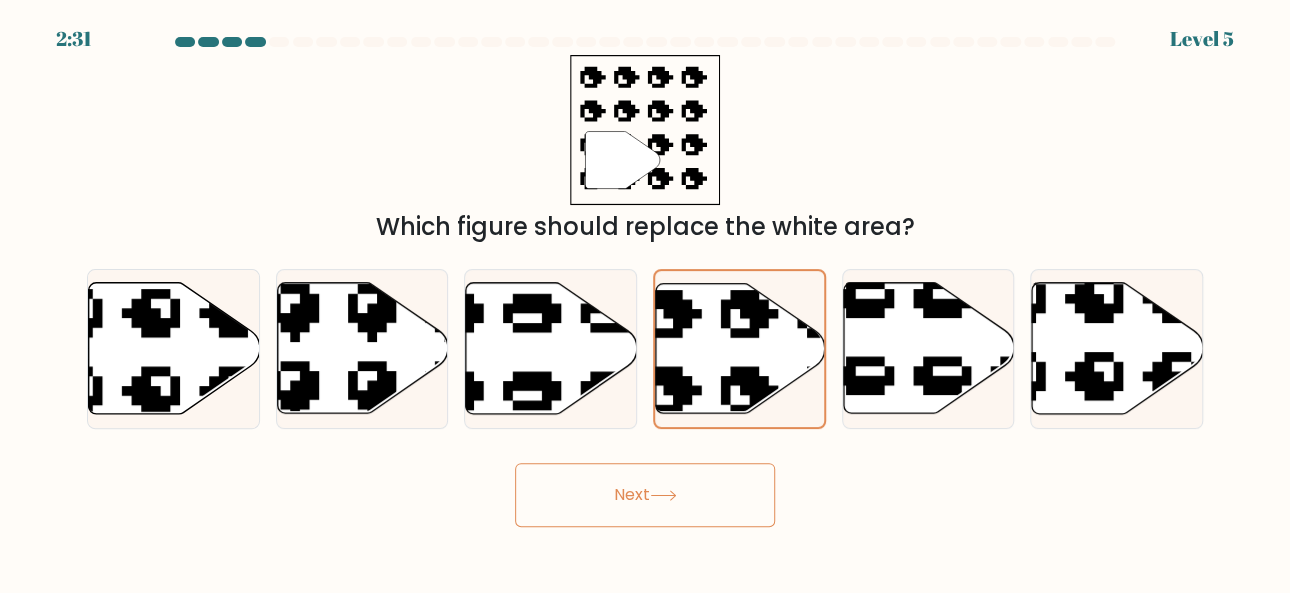 click on "Next" at bounding box center (645, 495) 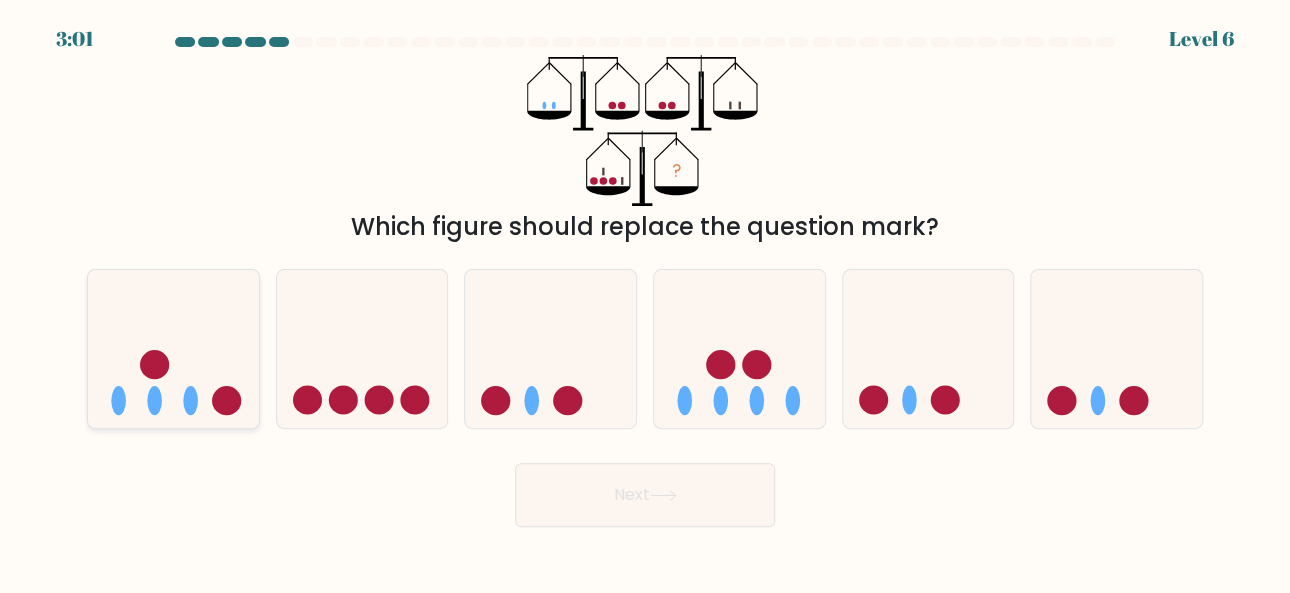 click 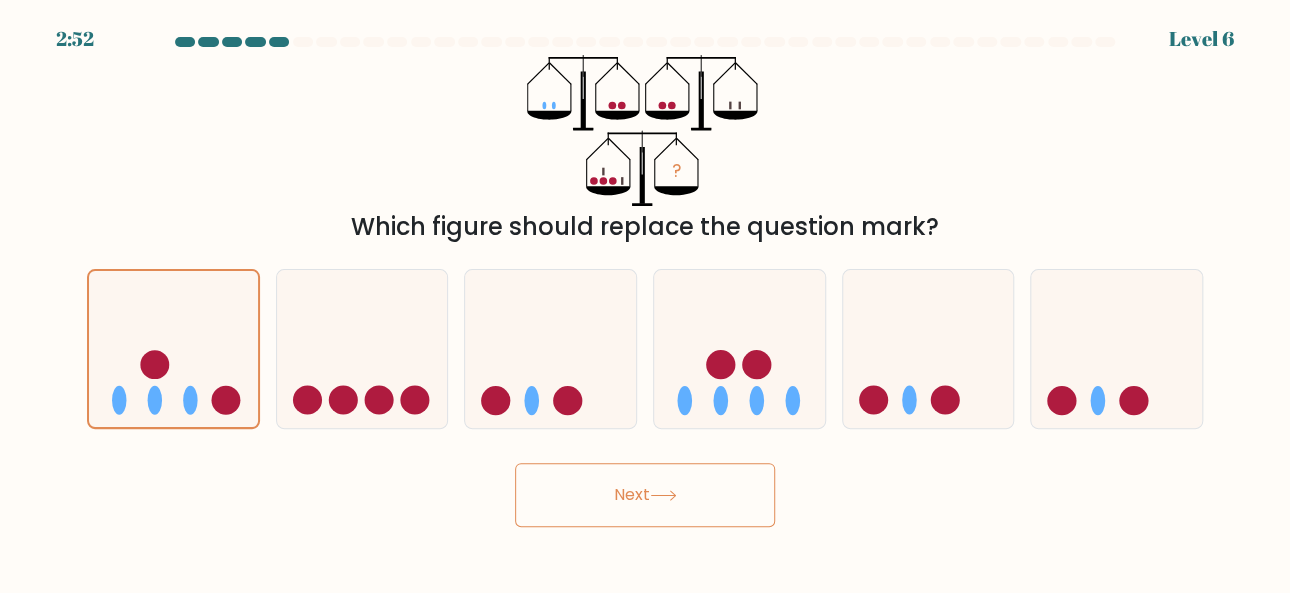 click on "Next" at bounding box center (645, 495) 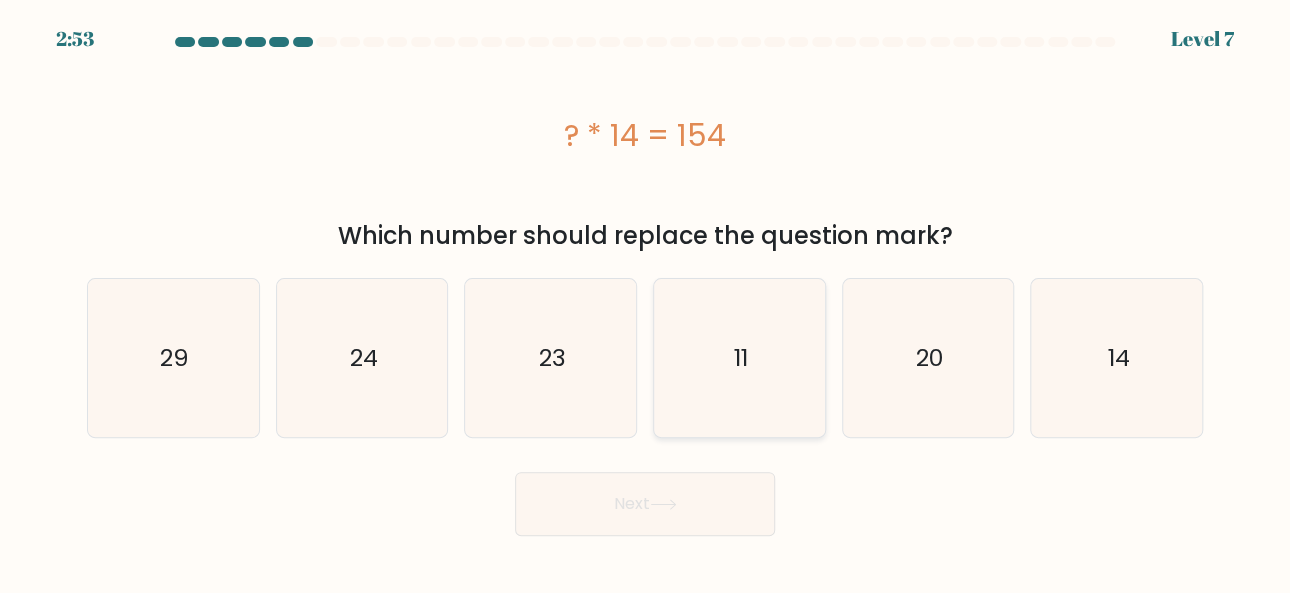 click on "11" 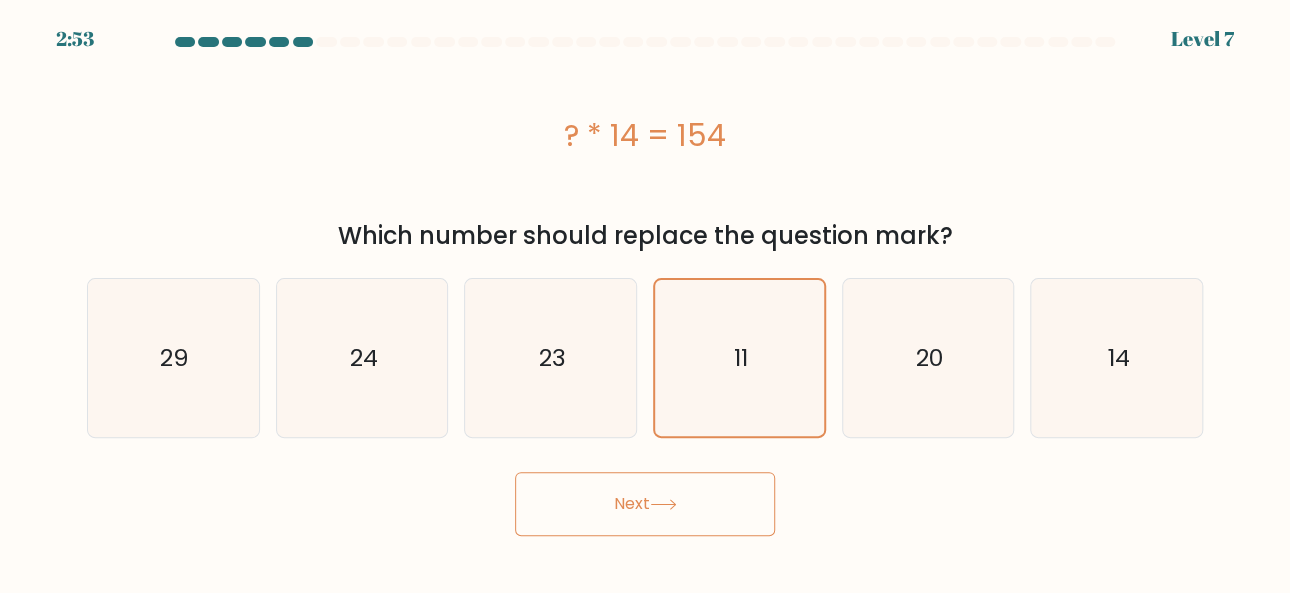 click on "Next" at bounding box center (645, 504) 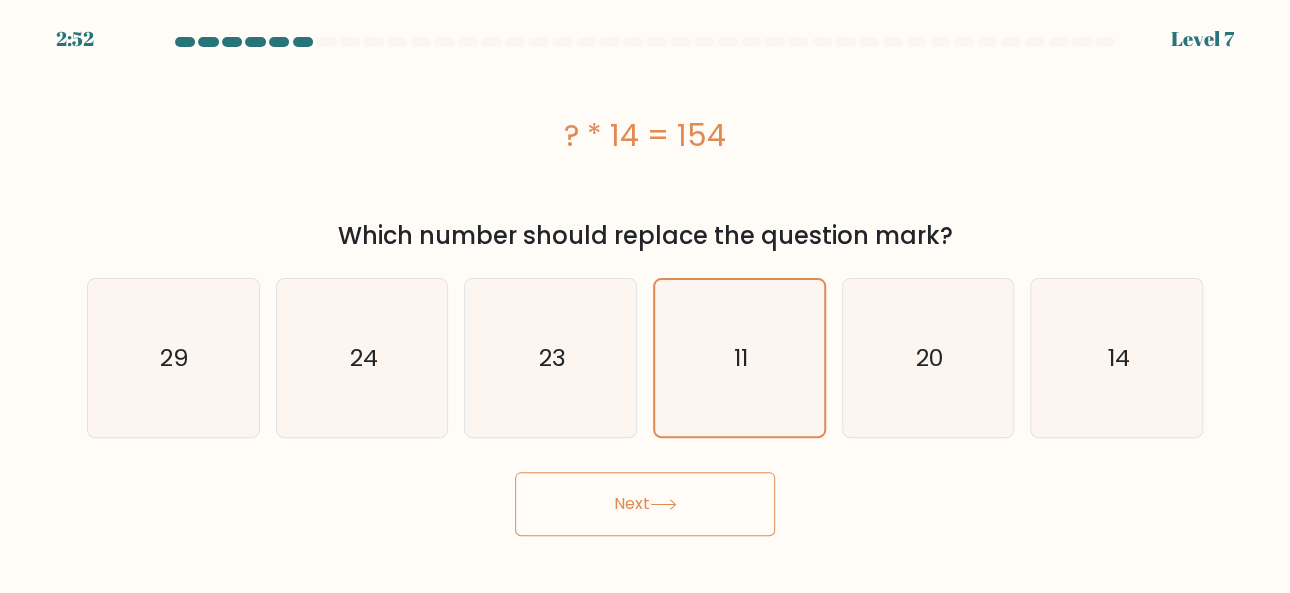 click on "Next" at bounding box center (645, 504) 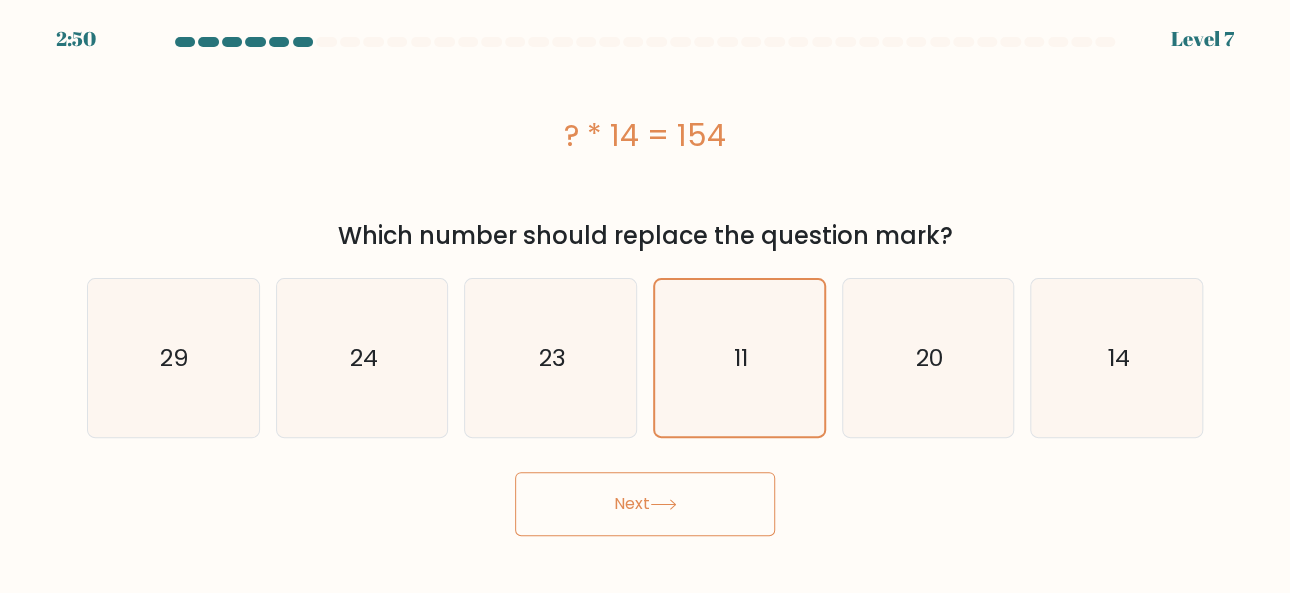 click on "Next" at bounding box center [645, 504] 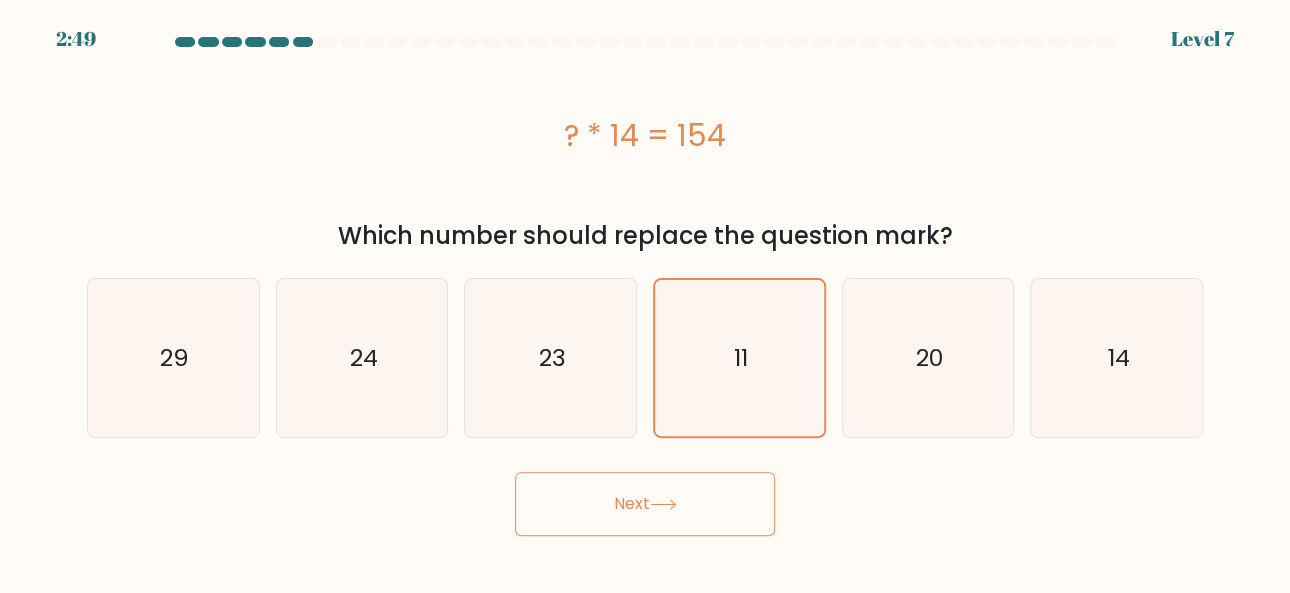 click on "Next" at bounding box center (645, 504) 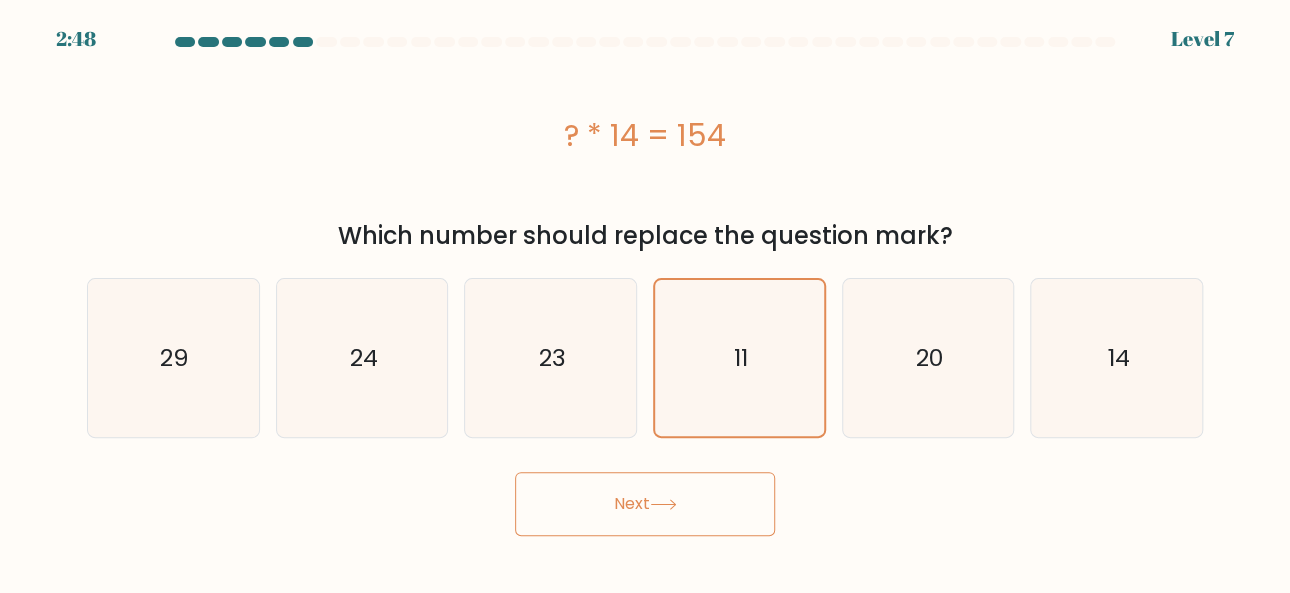 click on "Next" at bounding box center (645, 504) 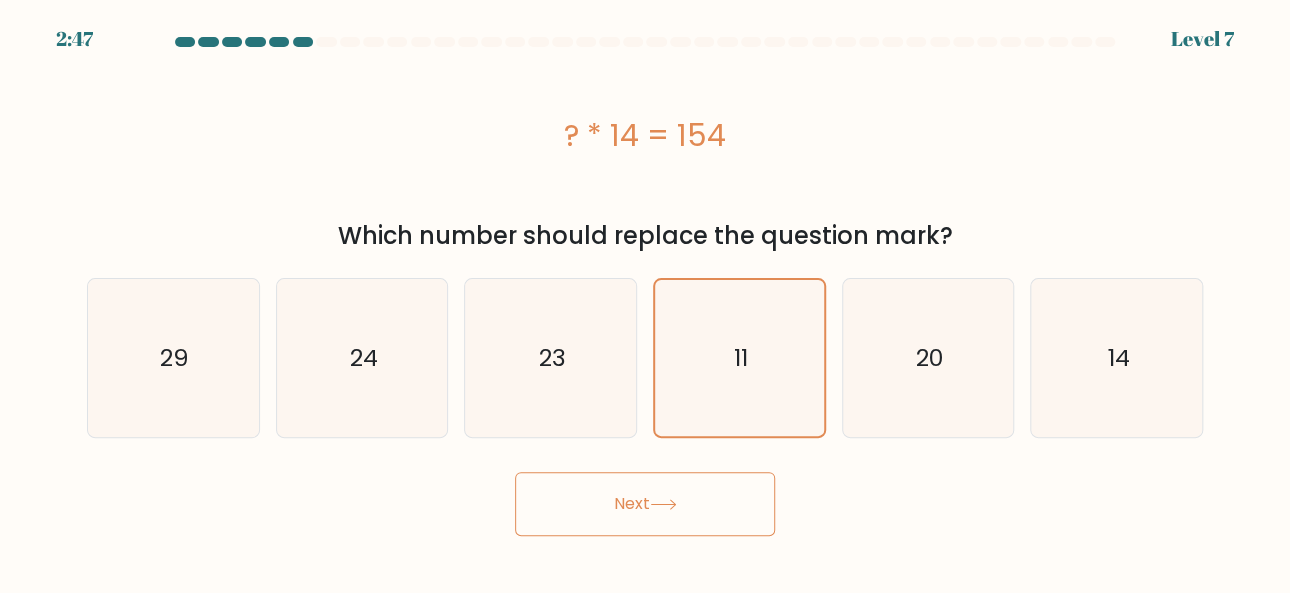 click on "Next" at bounding box center (645, 504) 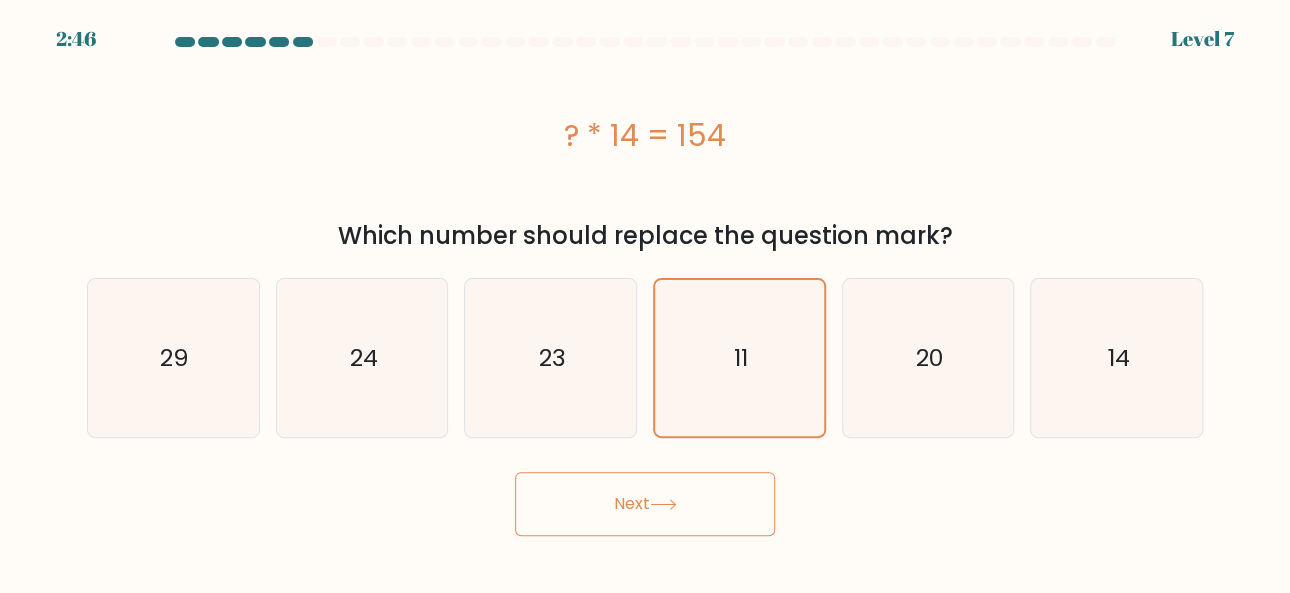 click 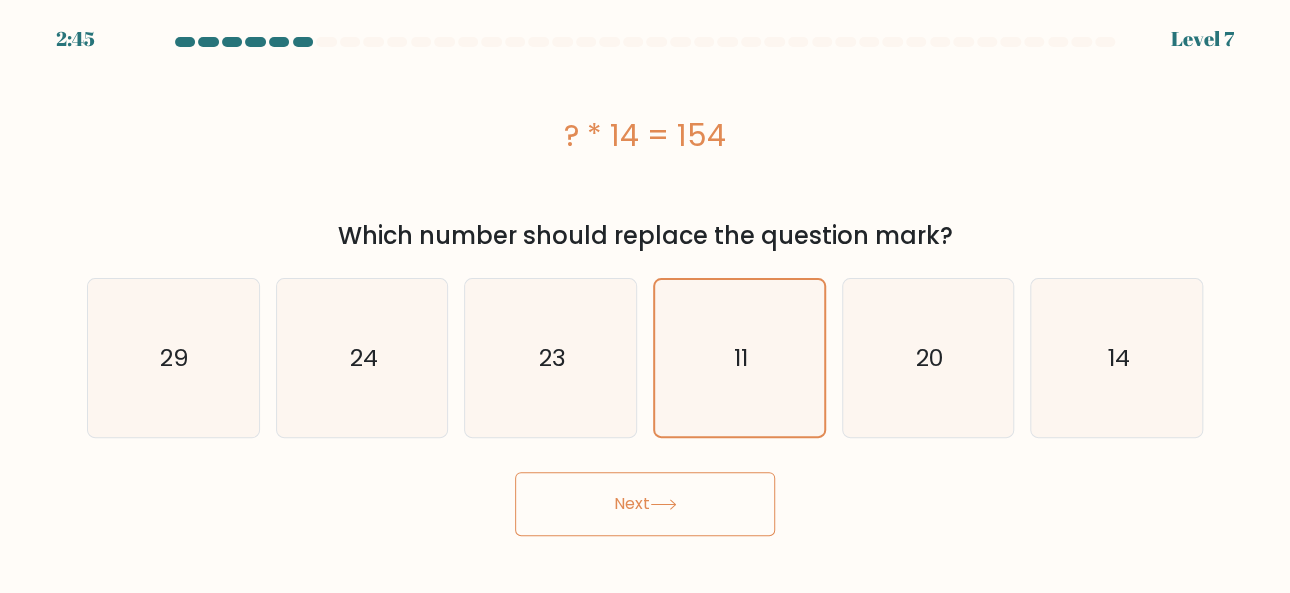 click 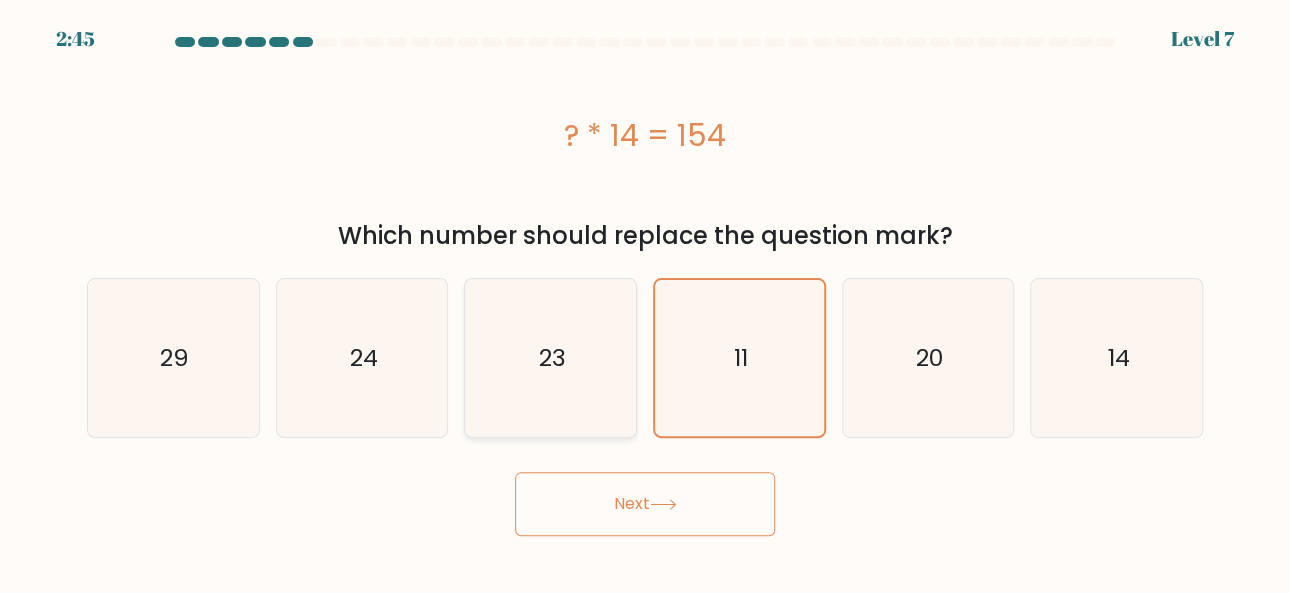 click on "23" 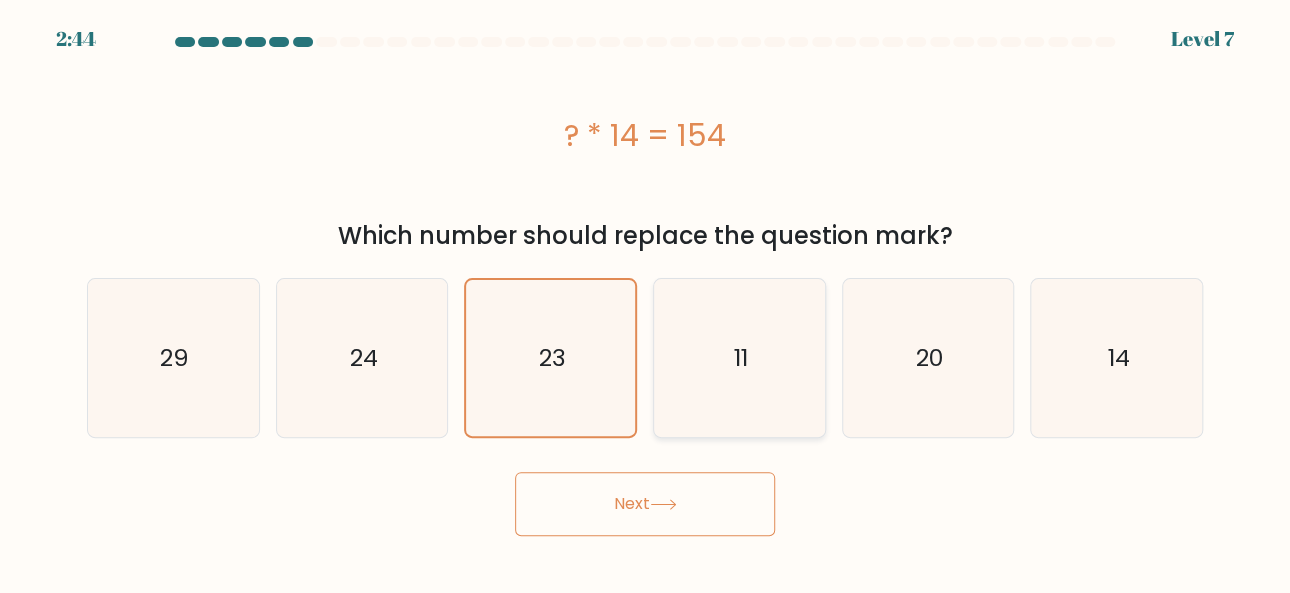 click on "11" 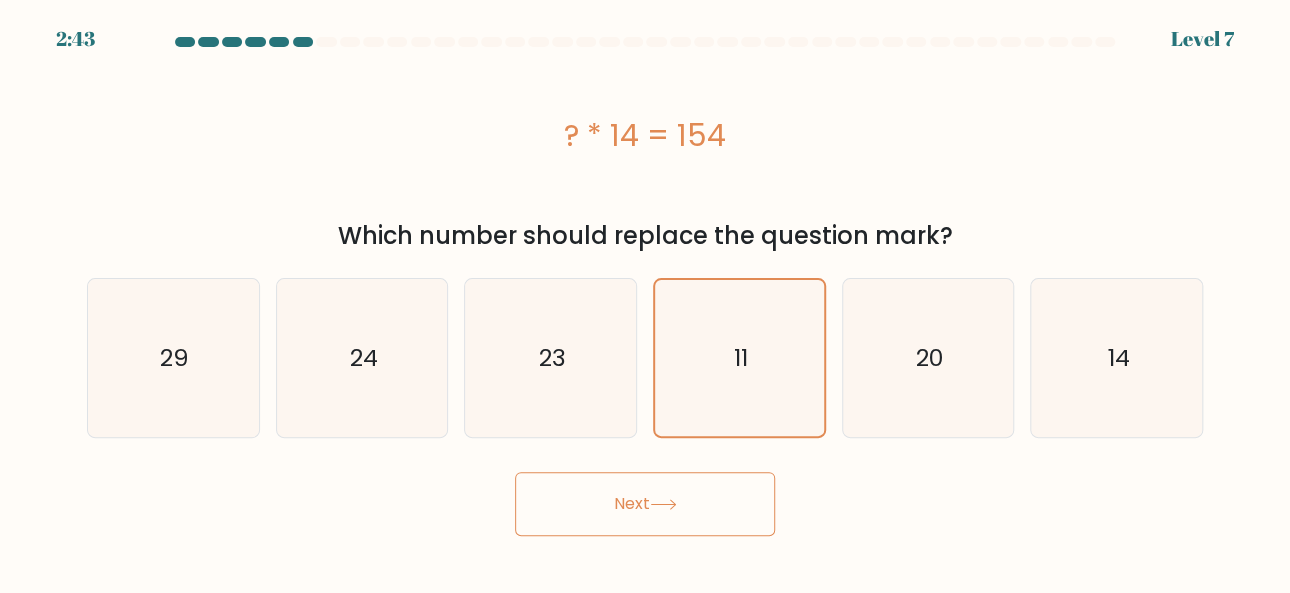 click on "Next" at bounding box center (645, 504) 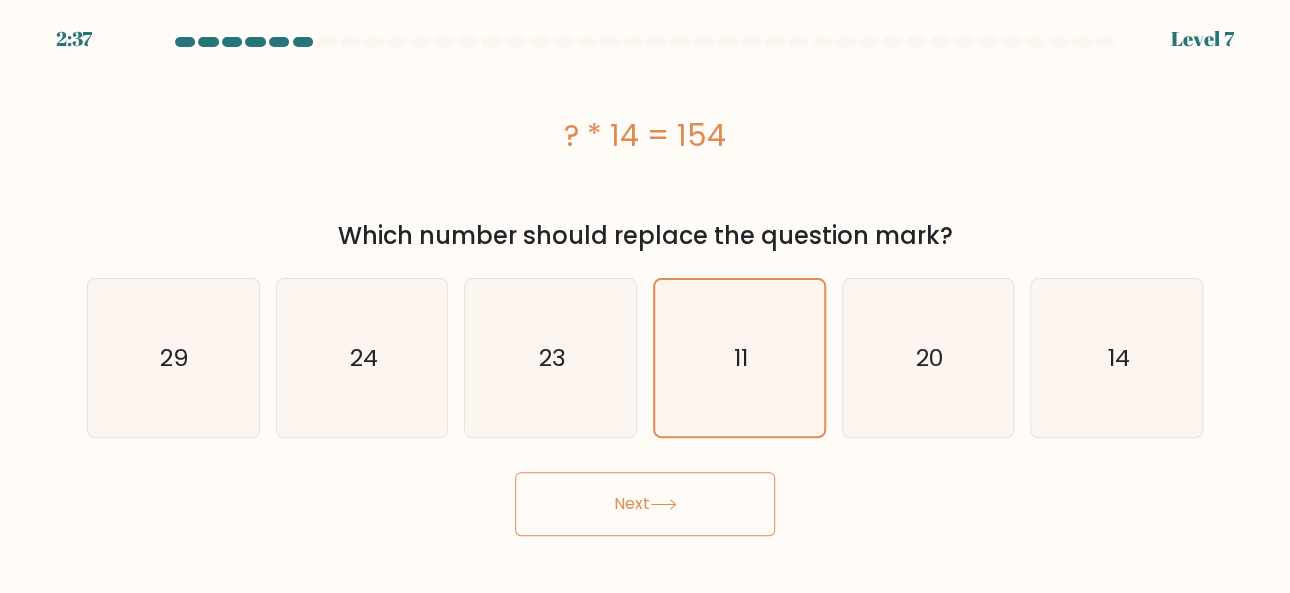 click on "Next" at bounding box center [645, 504] 